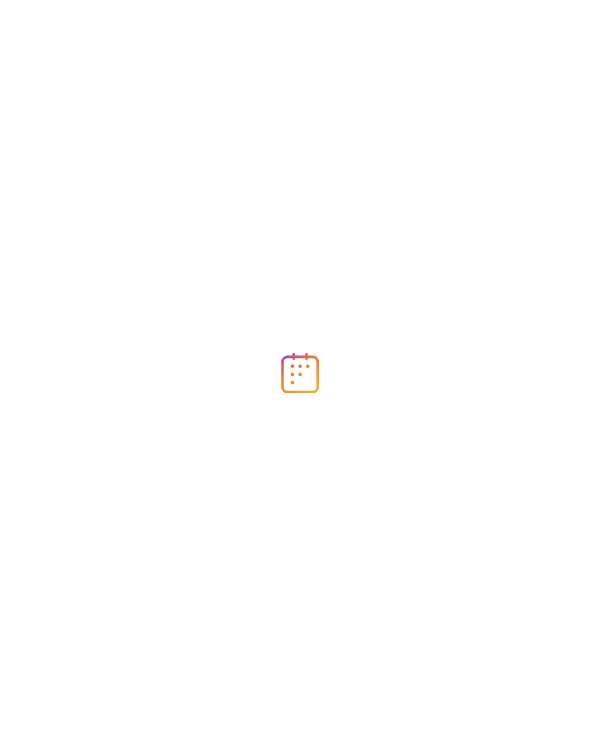 scroll, scrollTop: 0, scrollLeft: 0, axis: both 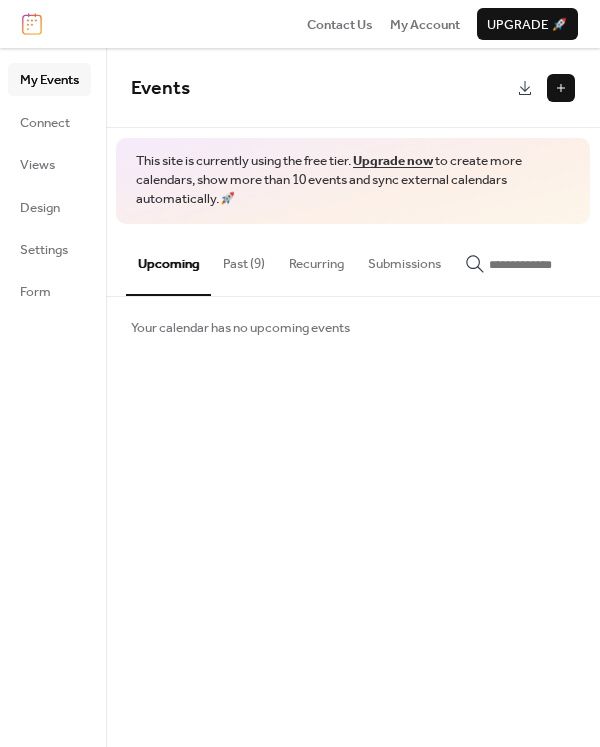 click at bounding box center (561, 88) 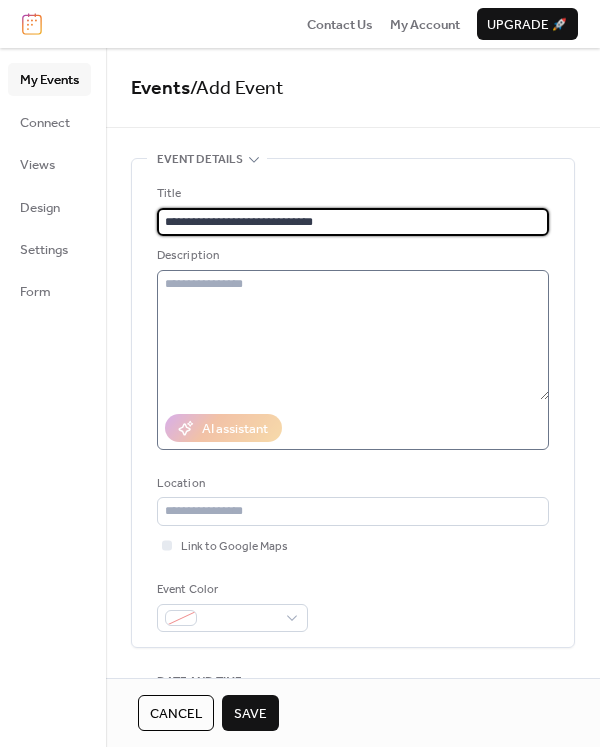 type on "**********" 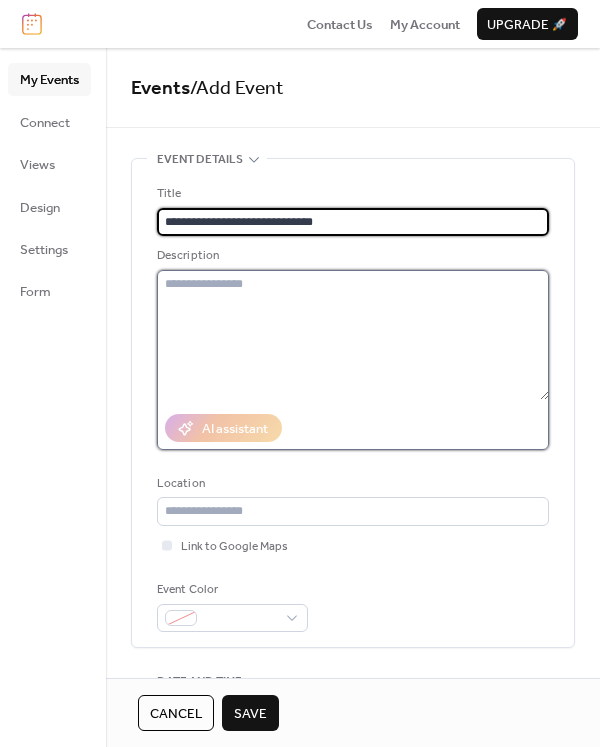 click at bounding box center [353, 335] 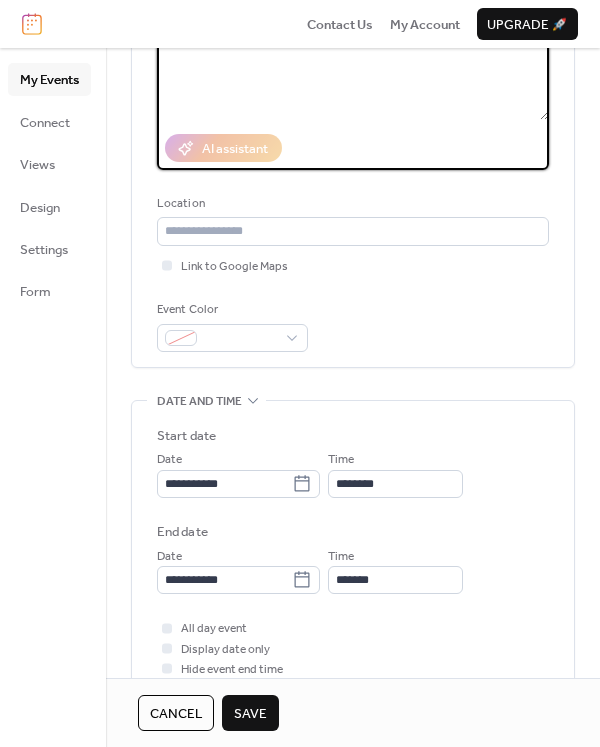 scroll, scrollTop: 500, scrollLeft: 0, axis: vertical 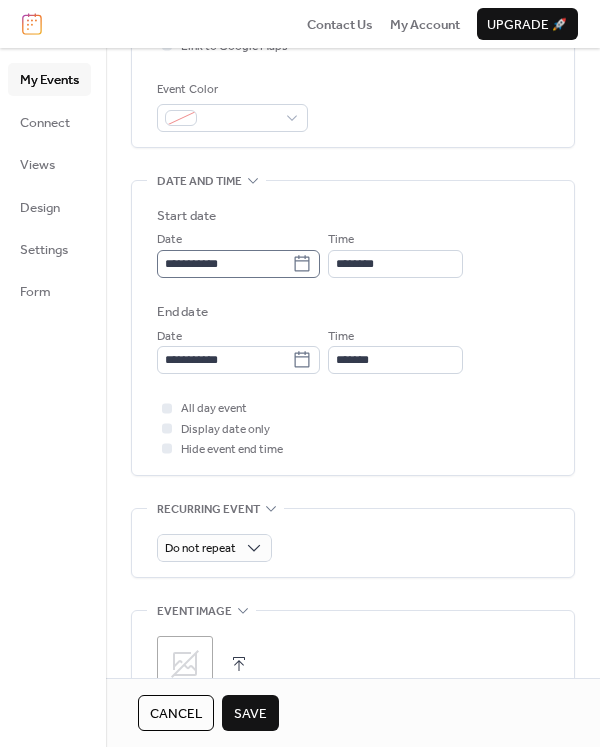 click 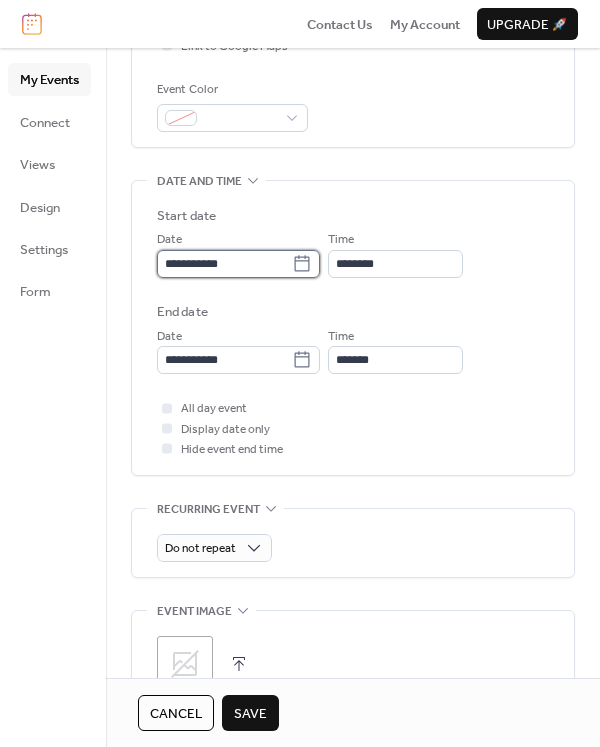 click on "**********" at bounding box center (224, 264) 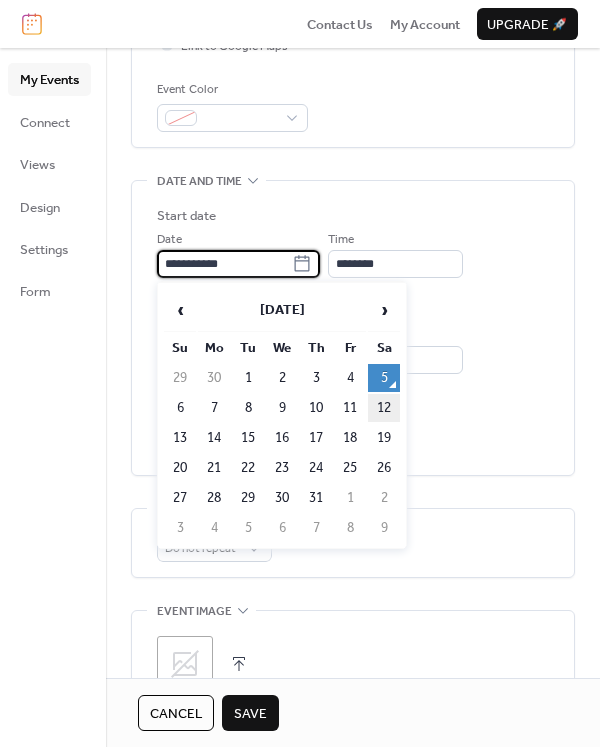 click on "12" at bounding box center (384, 408) 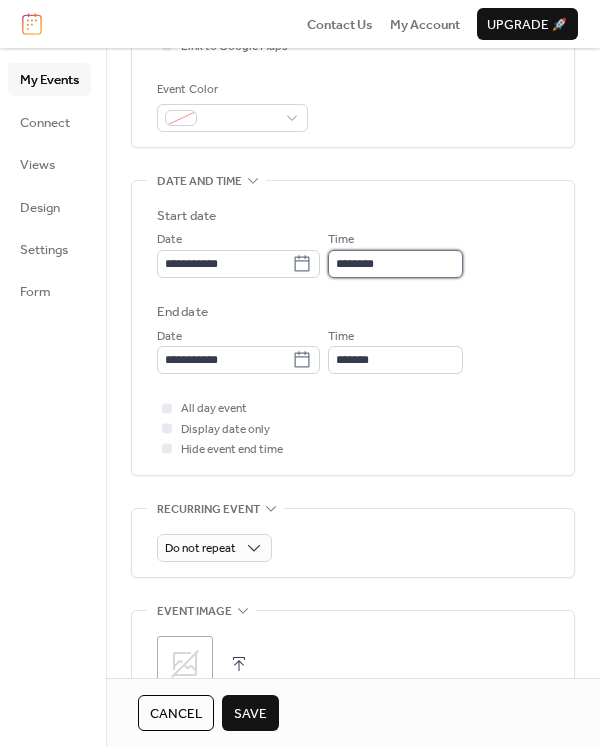 click on "********" at bounding box center (395, 264) 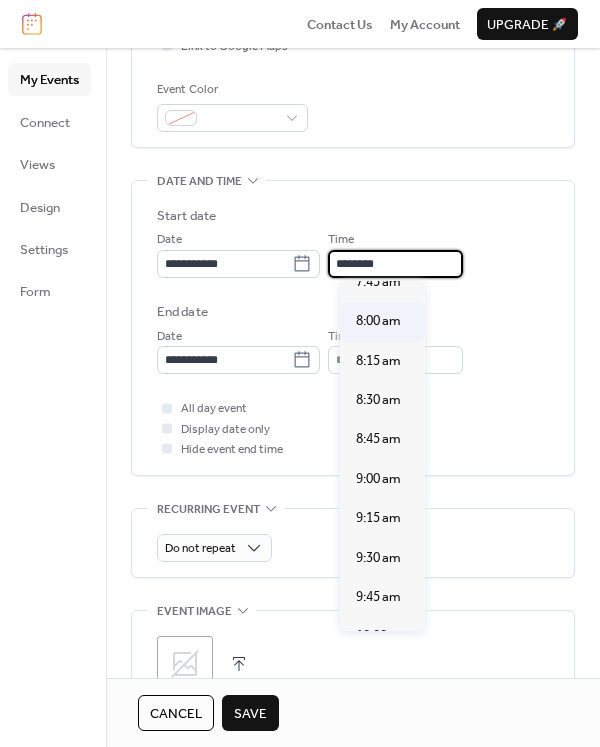 scroll, scrollTop: 1207, scrollLeft: 0, axis: vertical 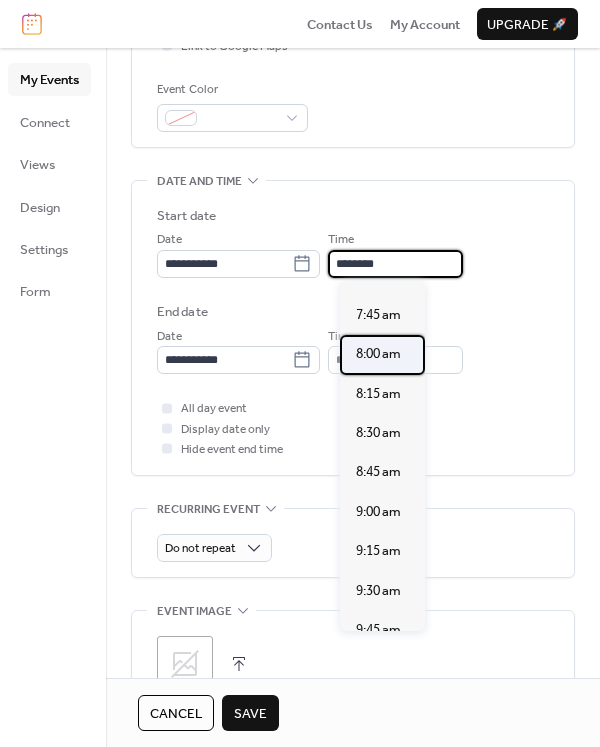 click on "8:00 am" at bounding box center (378, 354) 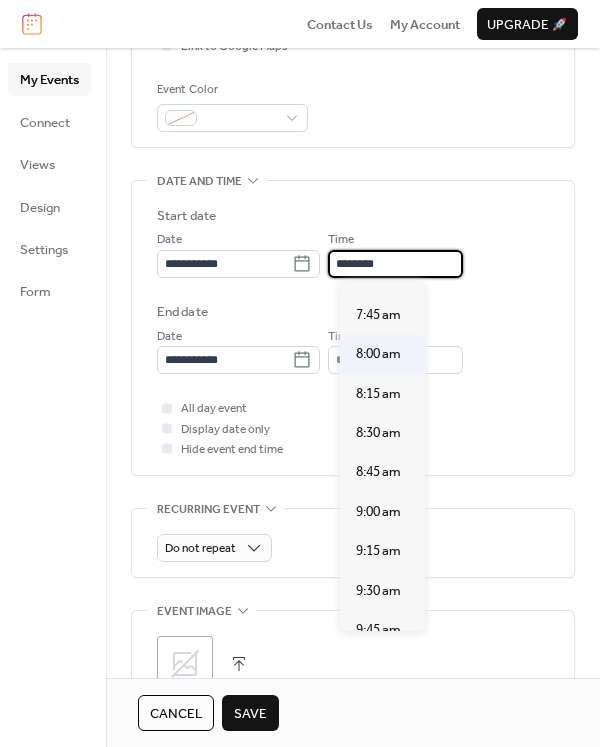 type on "*******" 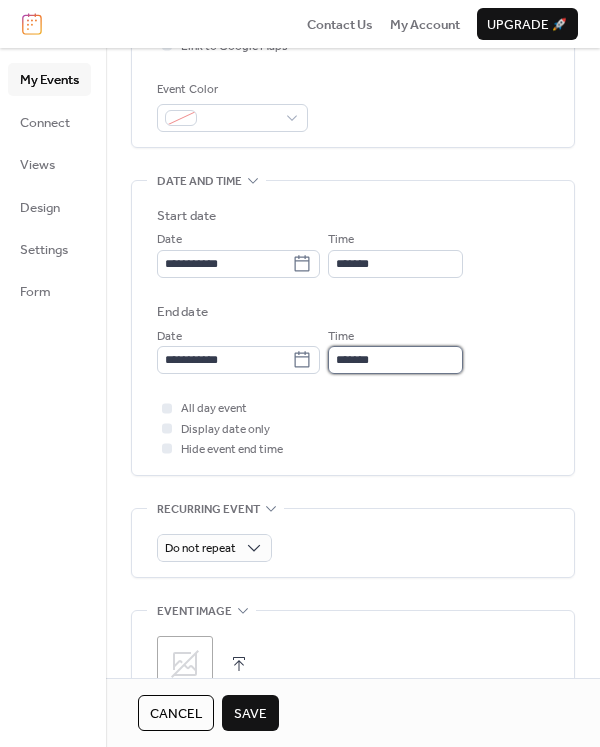click on "*******" at bounding box center (395, 360) 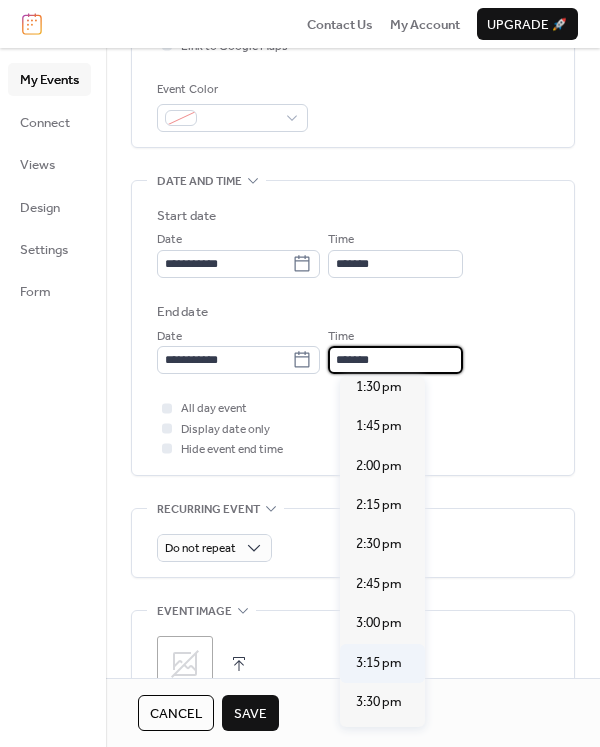 scroll, scrollTop: 900, scrollLeft: 0, axis: vertical 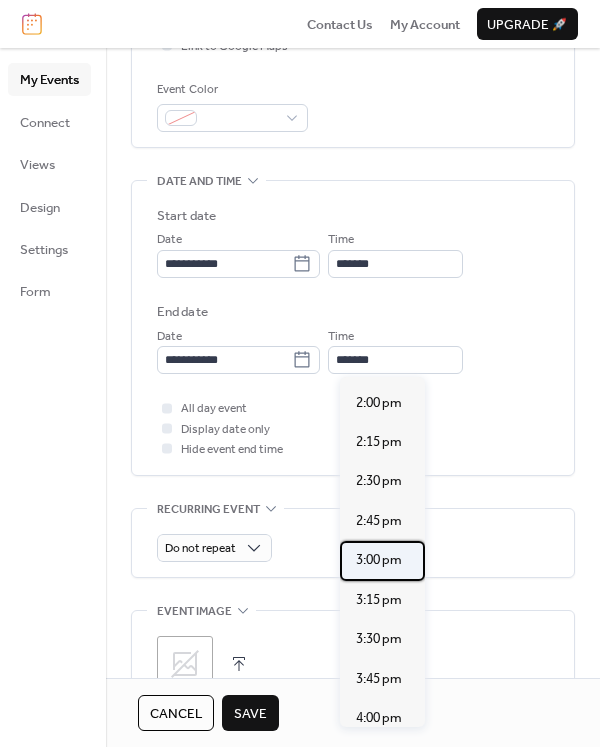 click on "3:00 pm" at bounding box center (379, 560) 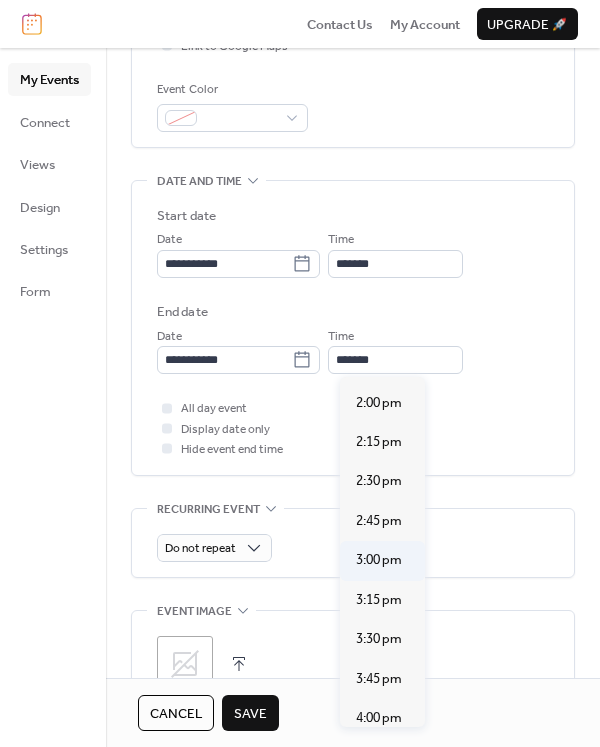 type on "*******" 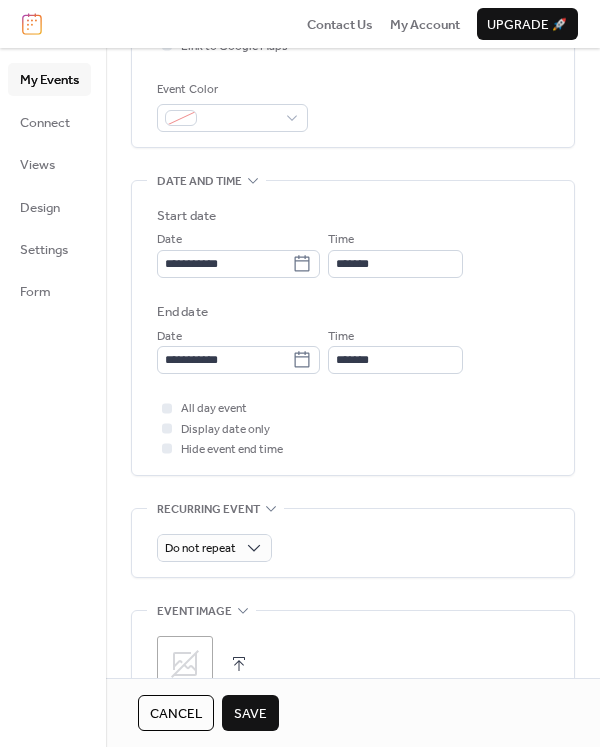 click on "Save" at bounding box center (250, 714) 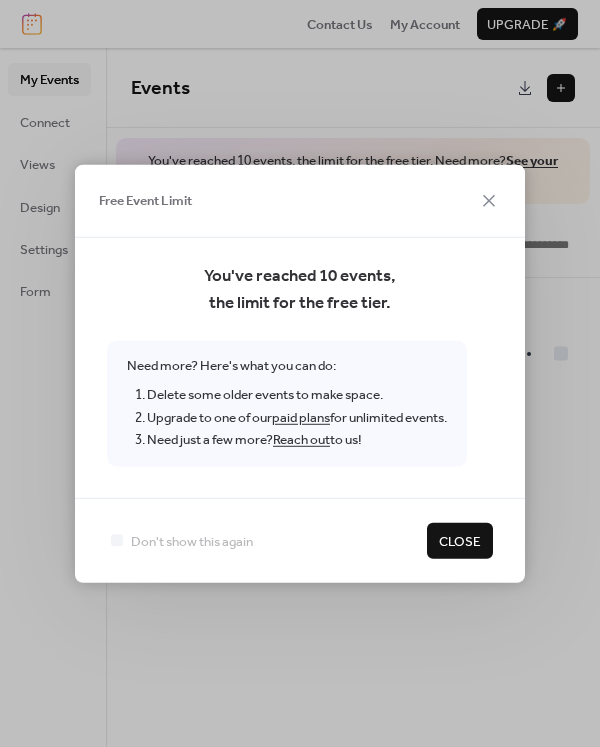 click on "Close" at bounding box center (460, 541) 